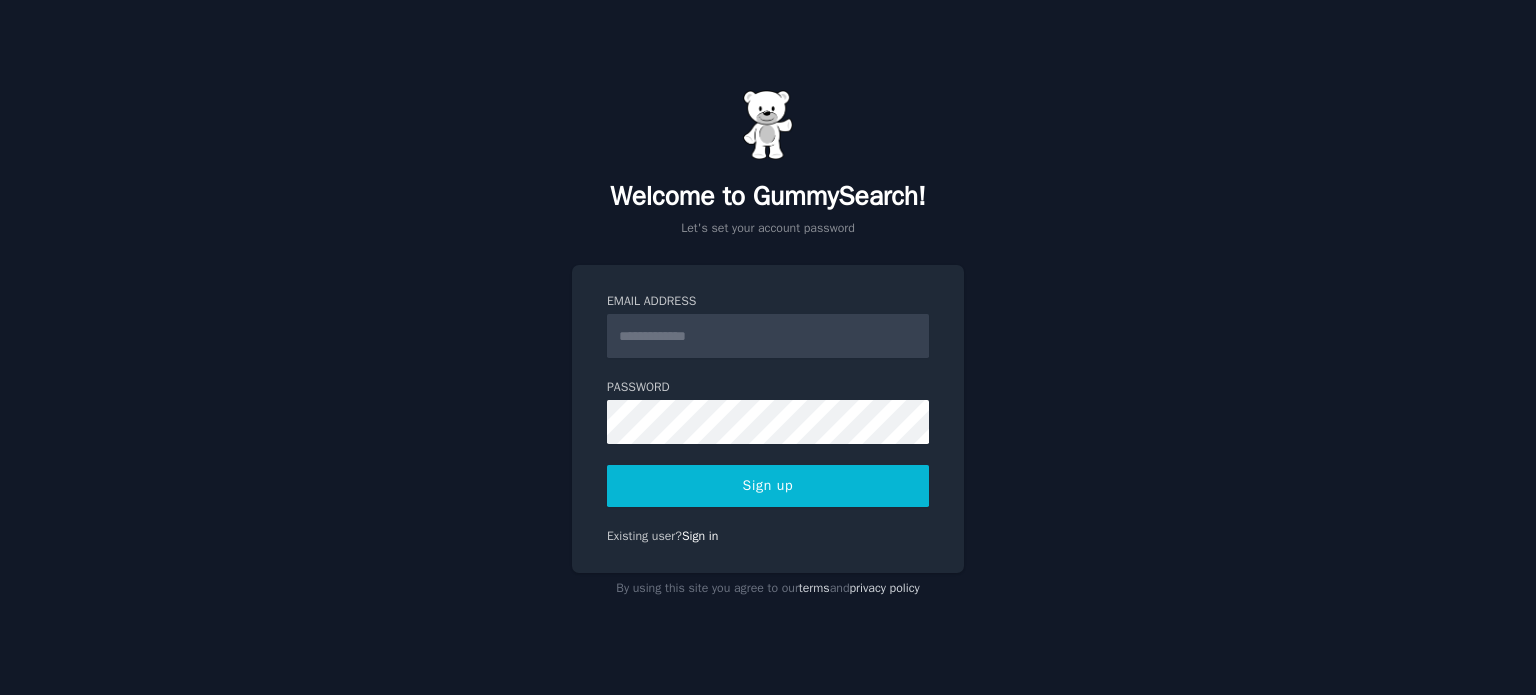 scroll, scrollTop: 0, scrollLeft: 0, axis: both 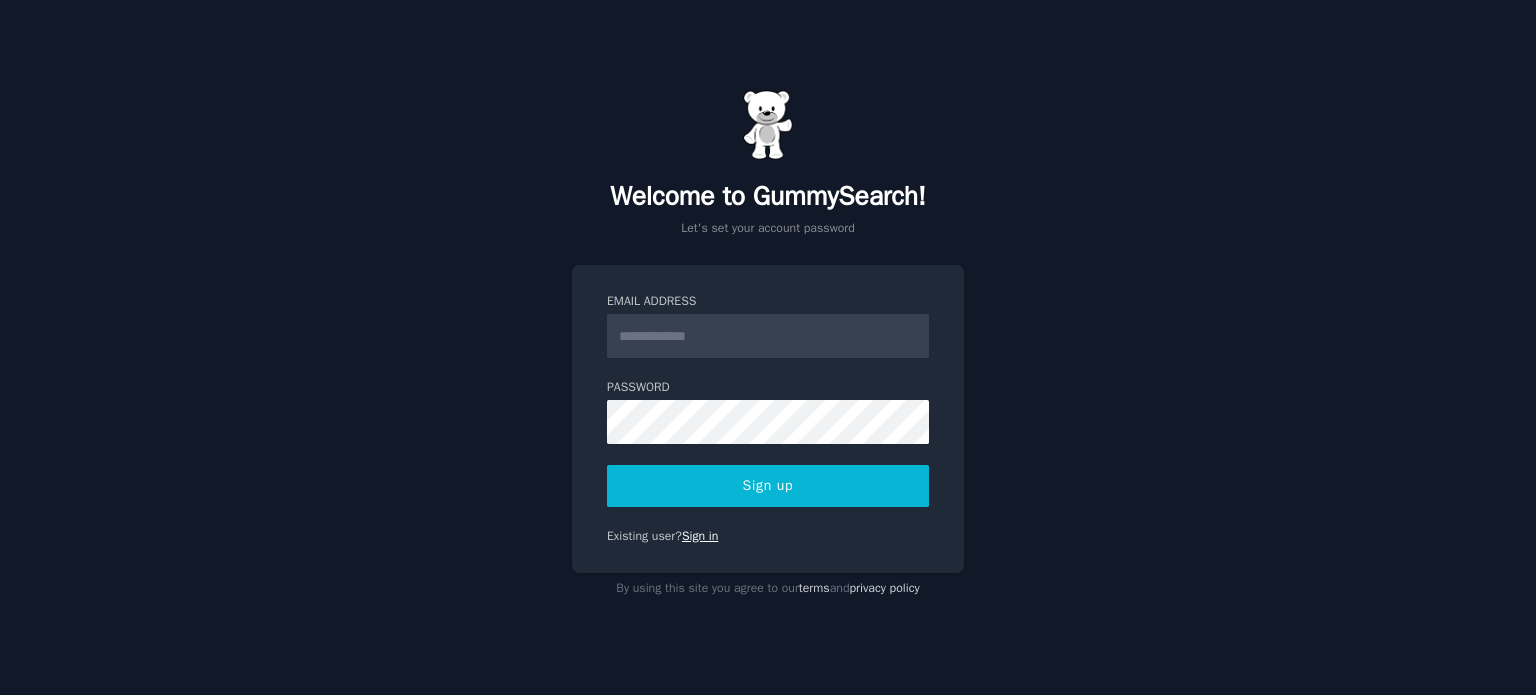 click on "Sign in" at bounding box center (700, 536) 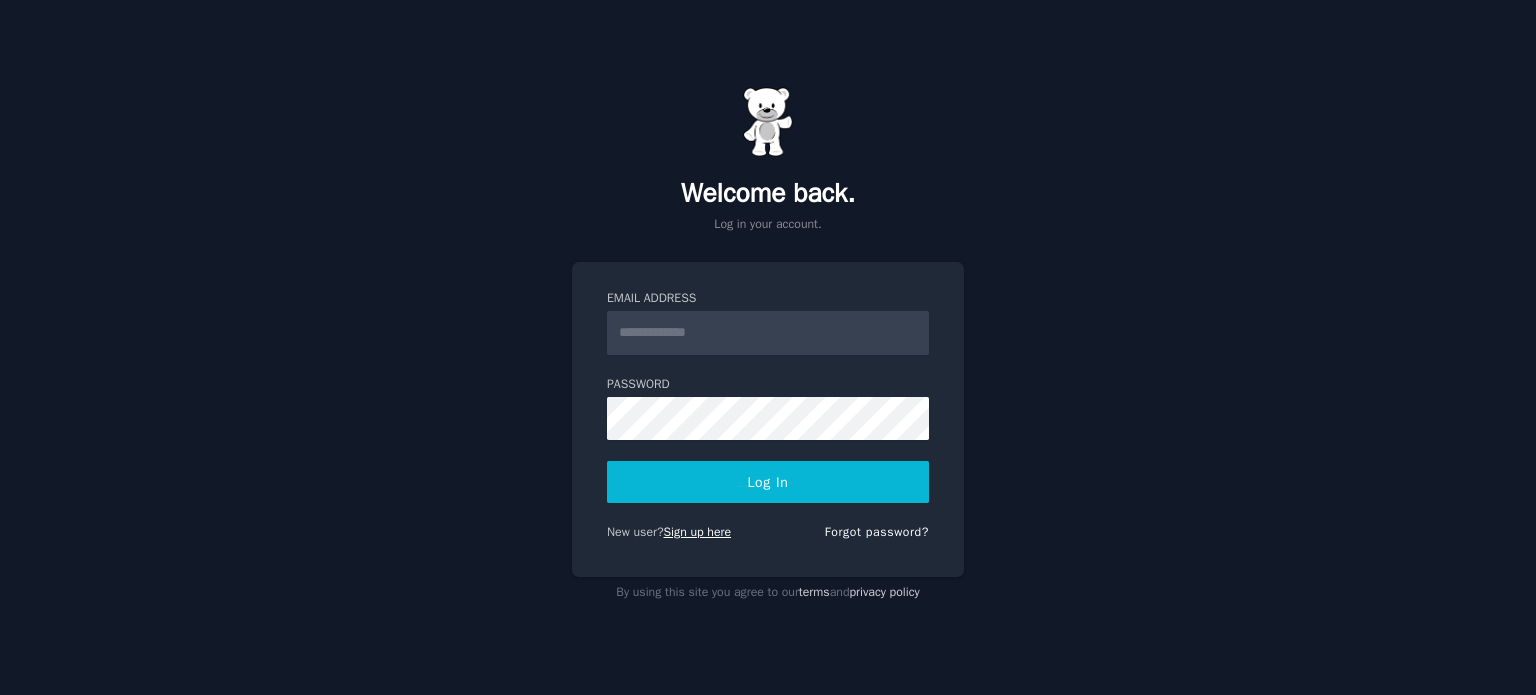 click on "Sign up here" at bounding box center [698, 532] 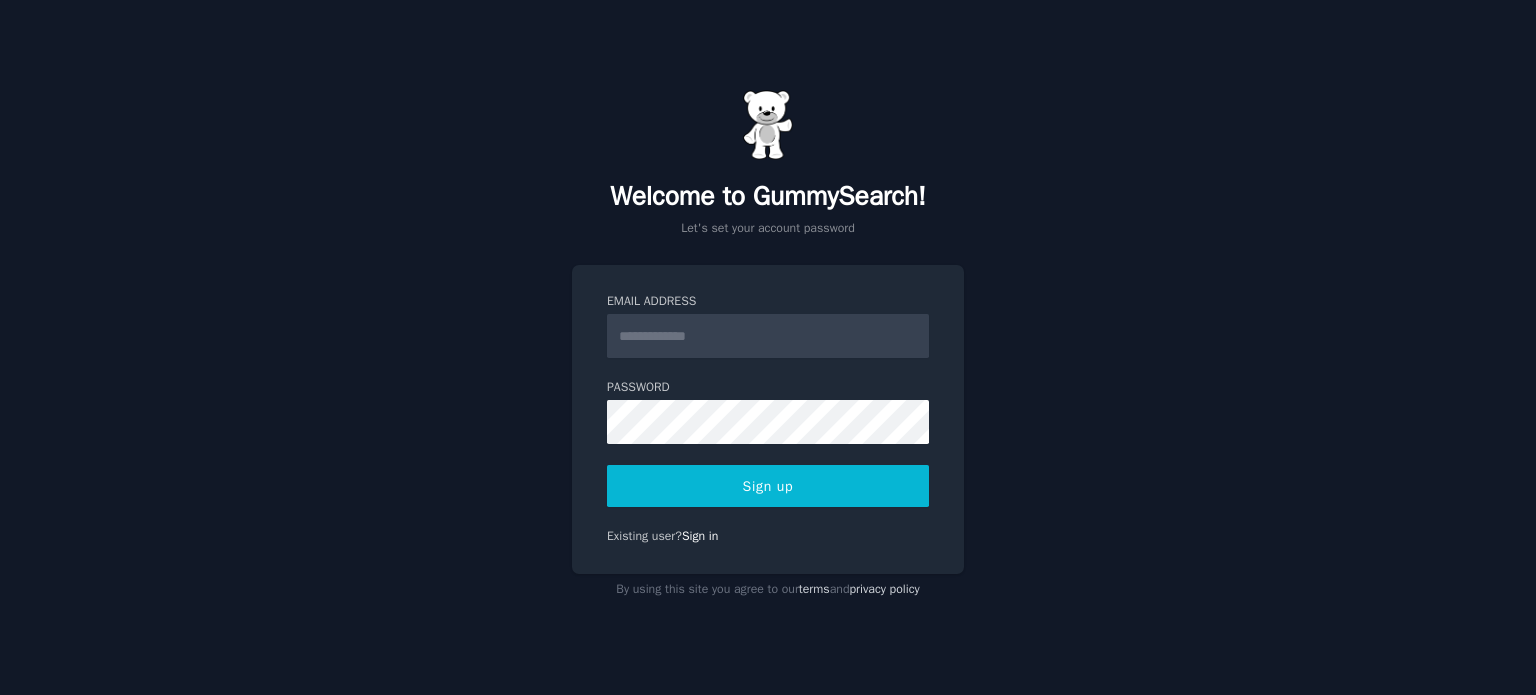 scroll, scrollTop: 0, scrollLeft: 0, axis: both 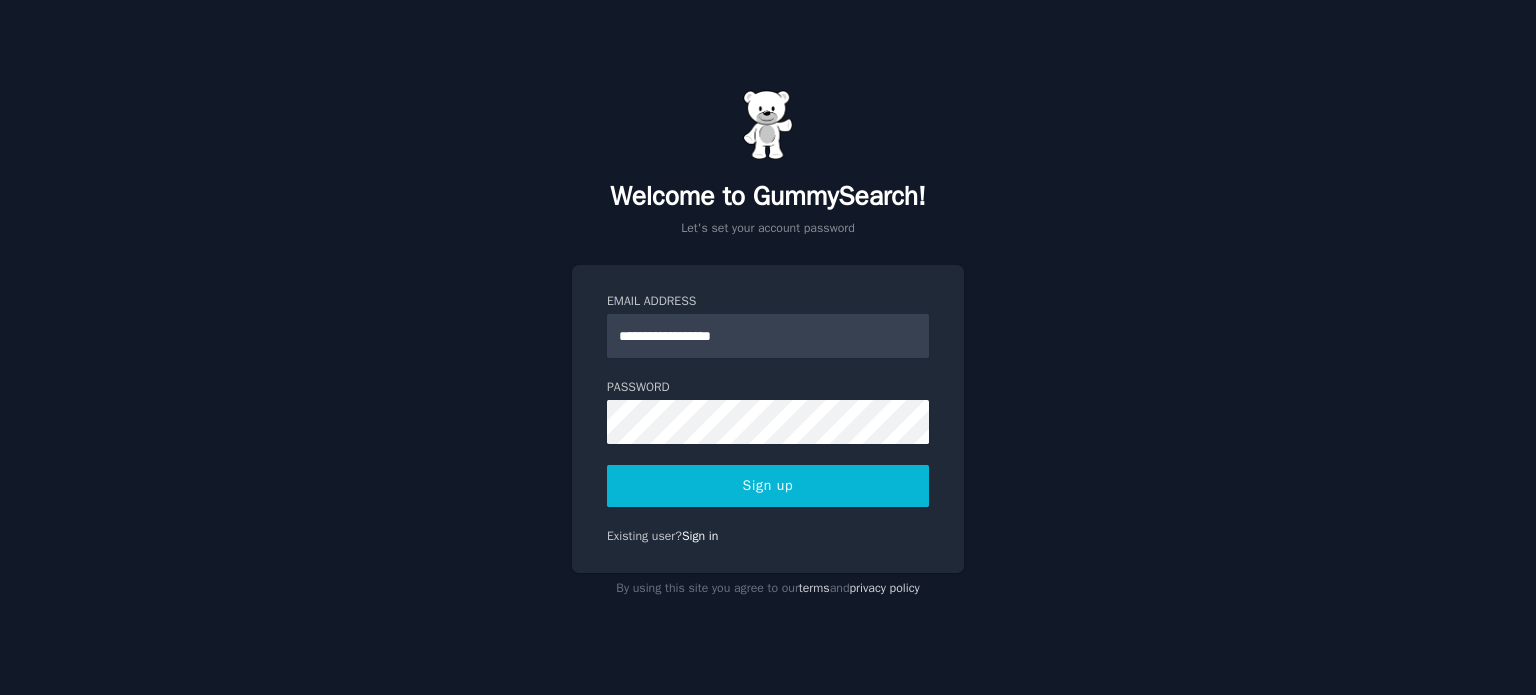 type on "**********" 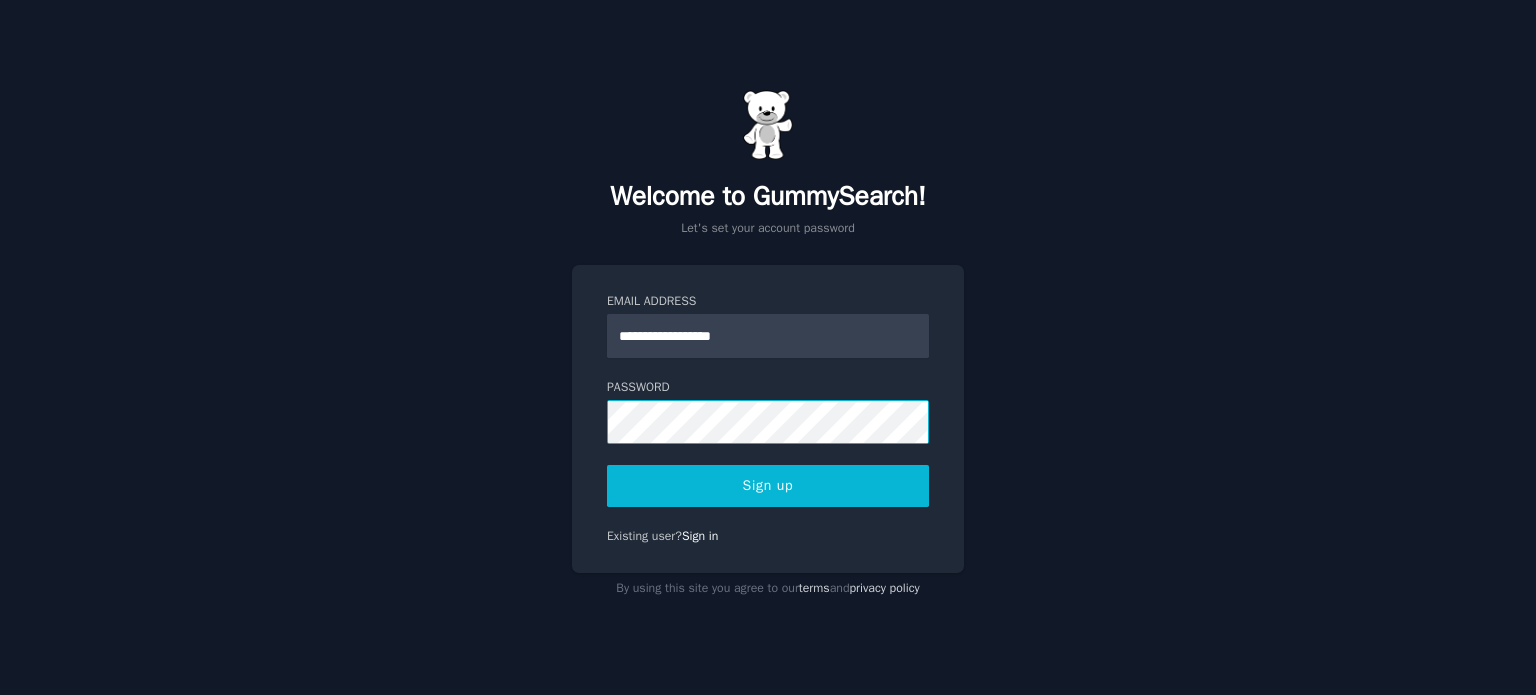click on "Sign up" at bounding box center (768, 486) 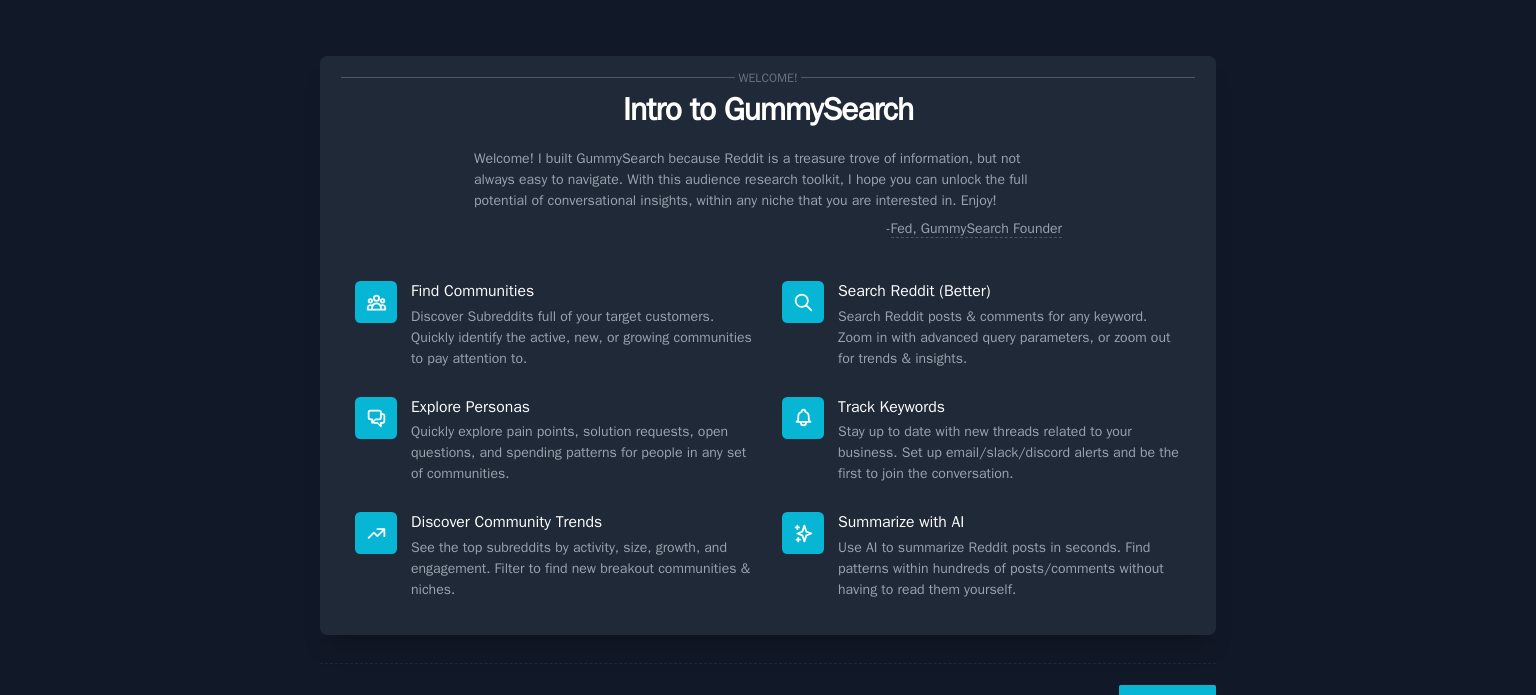 scroll, scrollTop: 0, scrollLeft: 0, axis: both 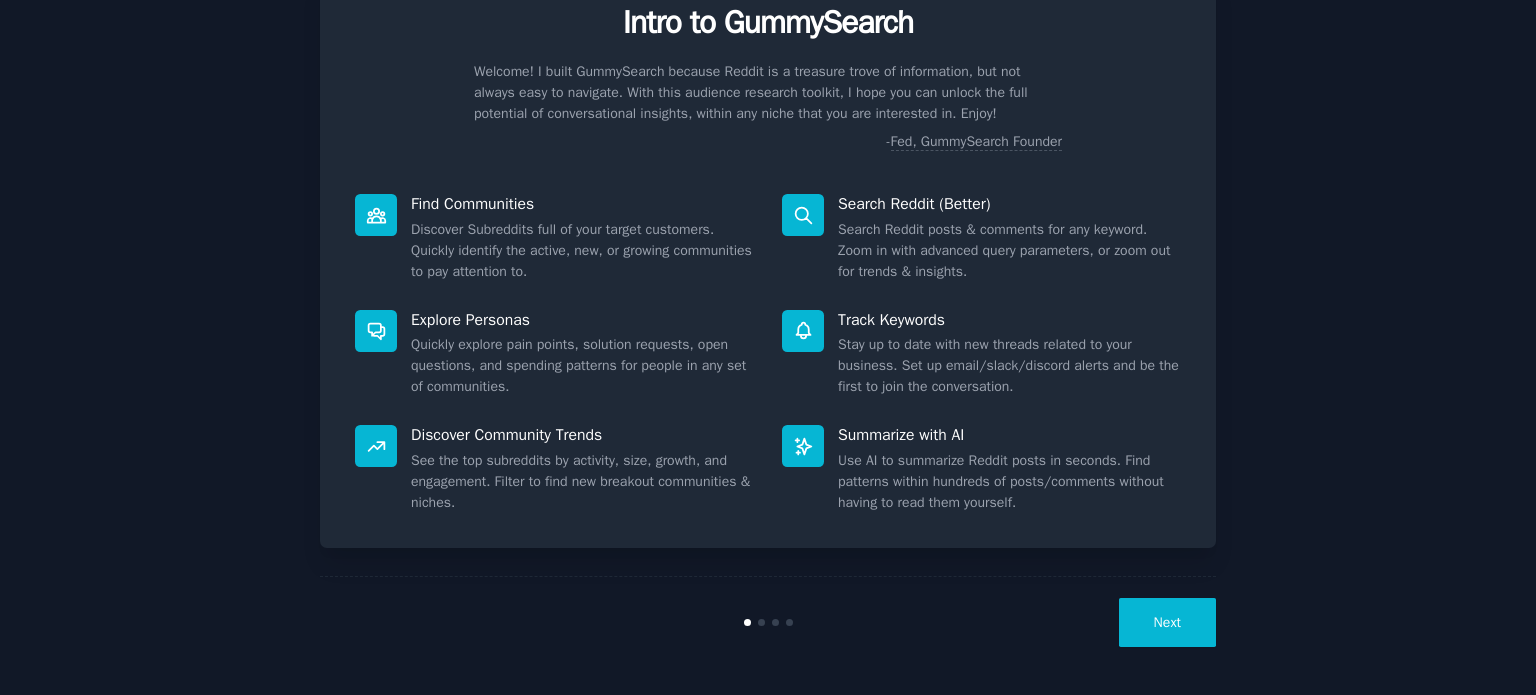 click on "Next" at bounding box center (1167, 622) 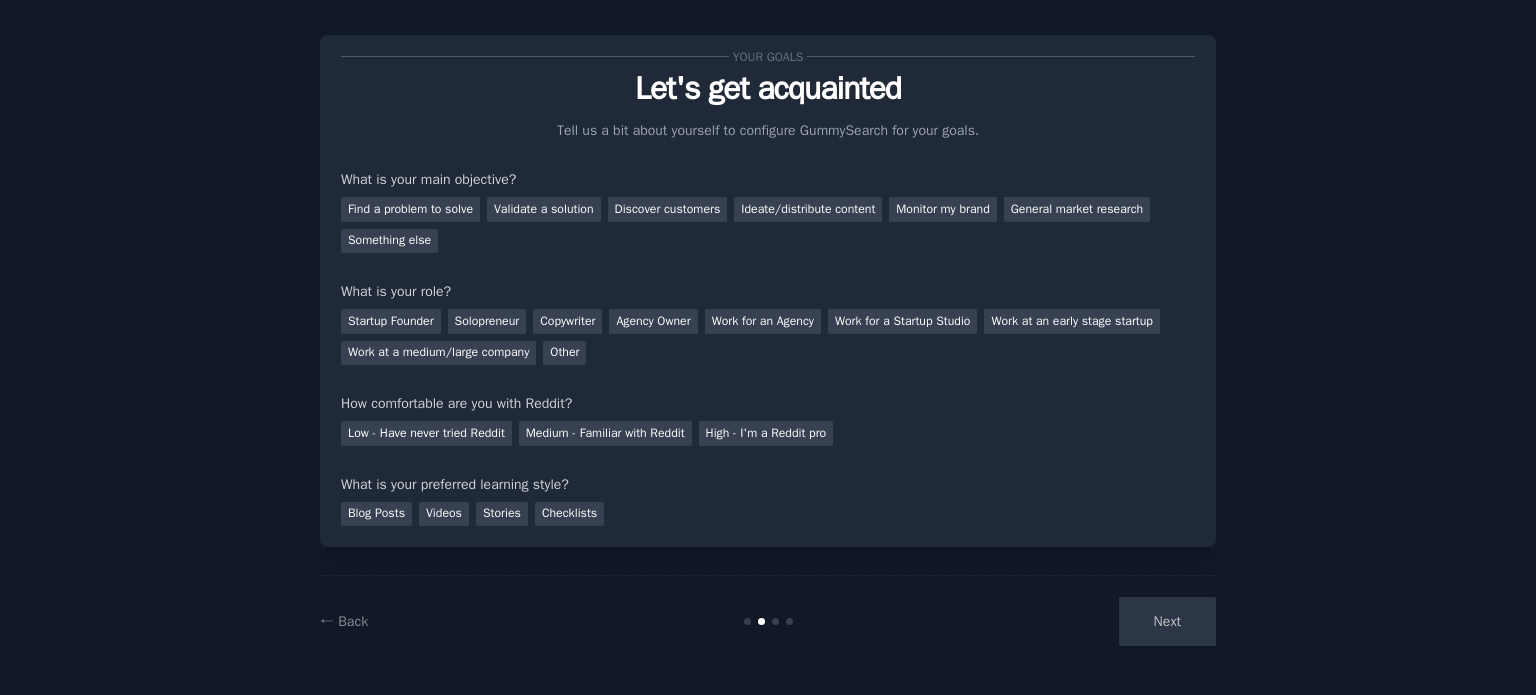 scroll, scrollTop: 20, scrollLeft: 0, axis: vertical 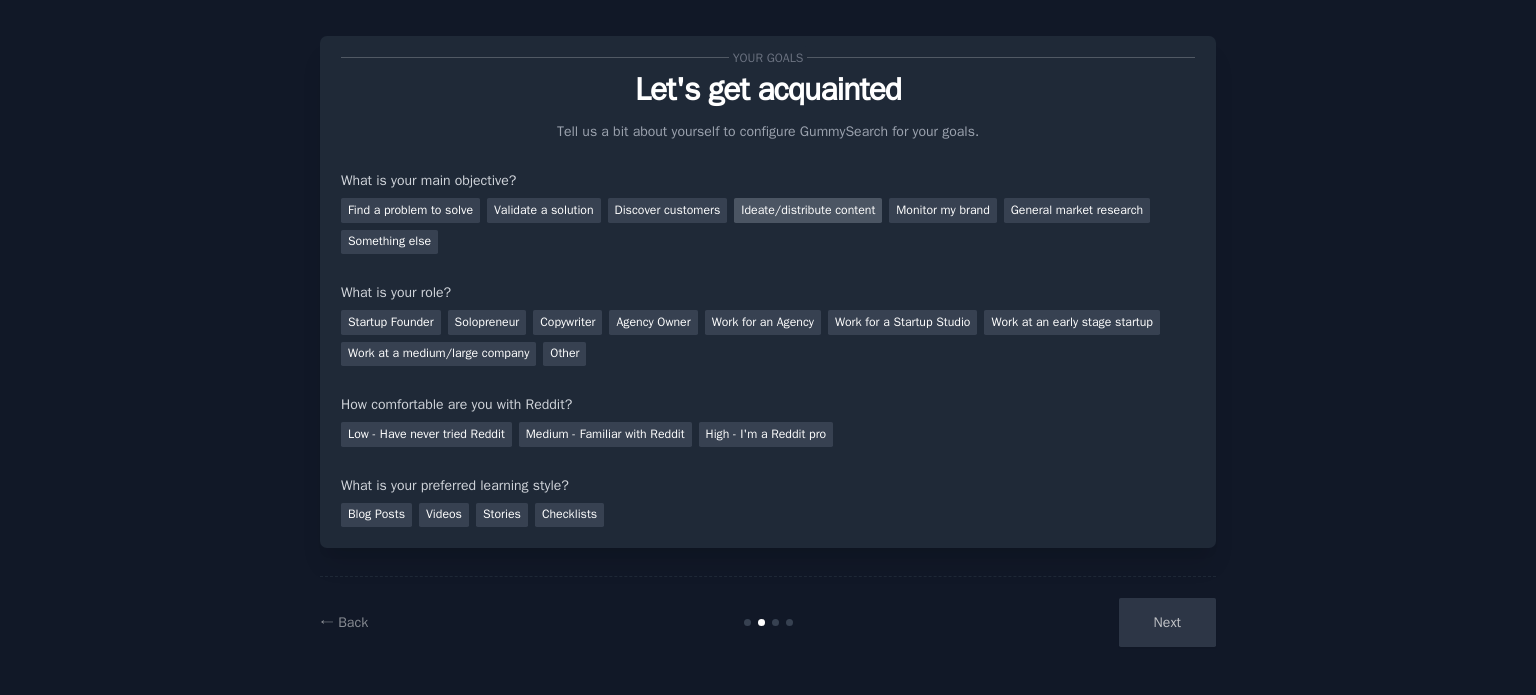 click on "Ideate/distribute content" at bounding box center (808, 210) 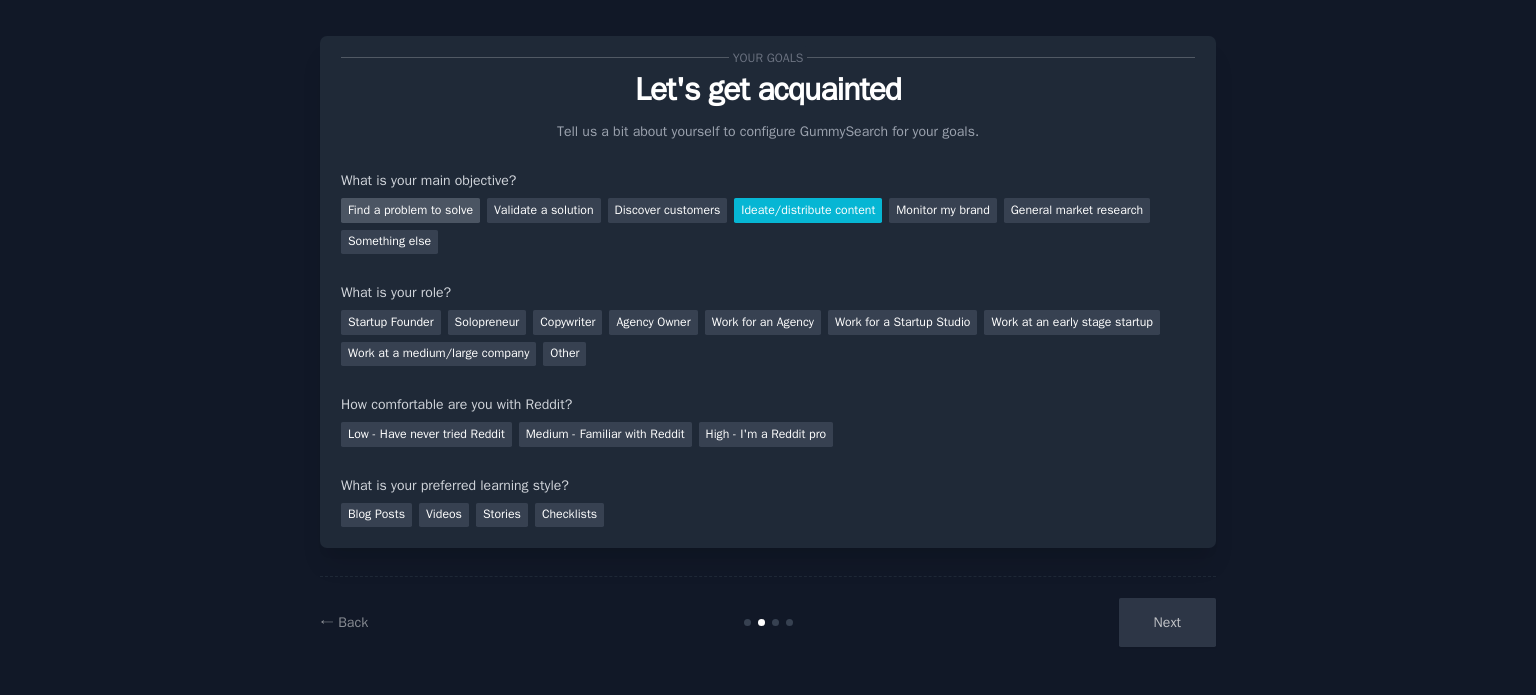 click on "Find a problem to solve" at bounding box center [410, 210] 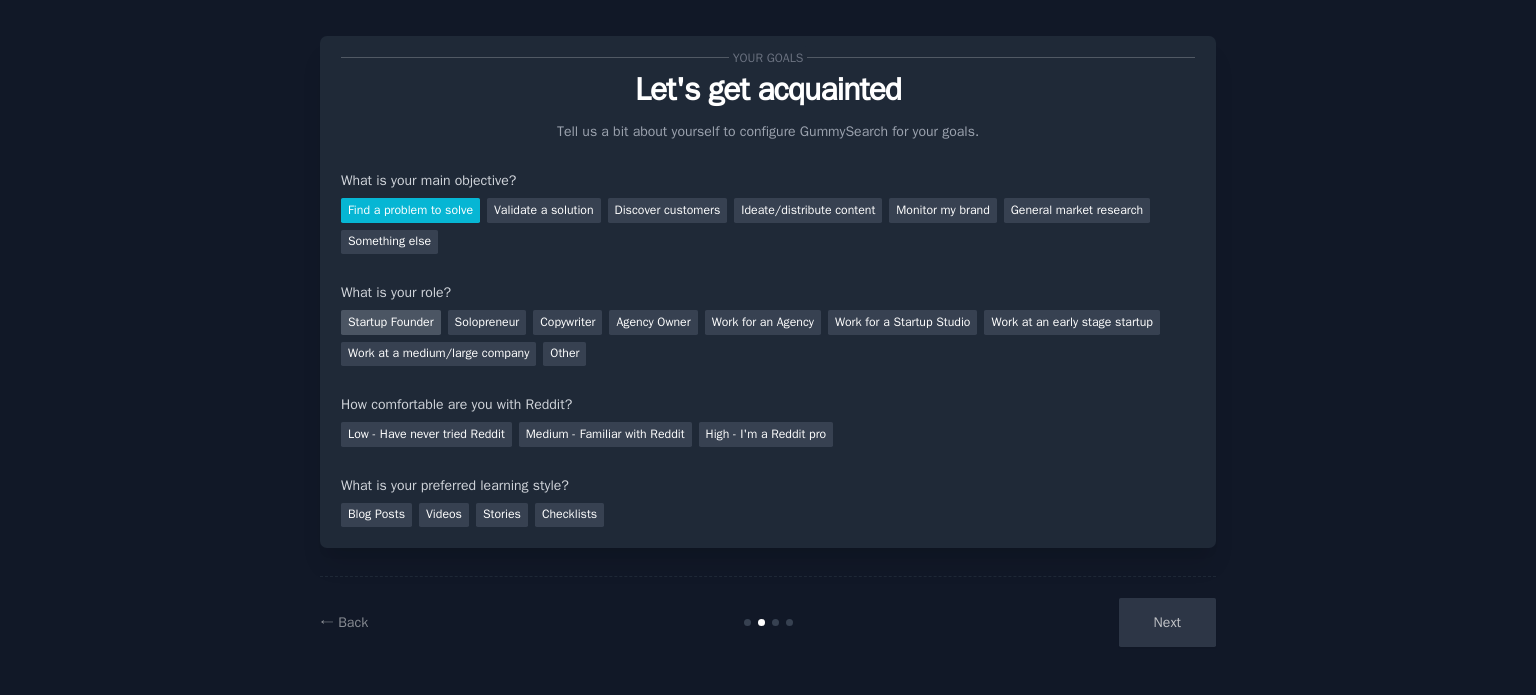 click on "Startup Founder" at bounding box center (391, 322) 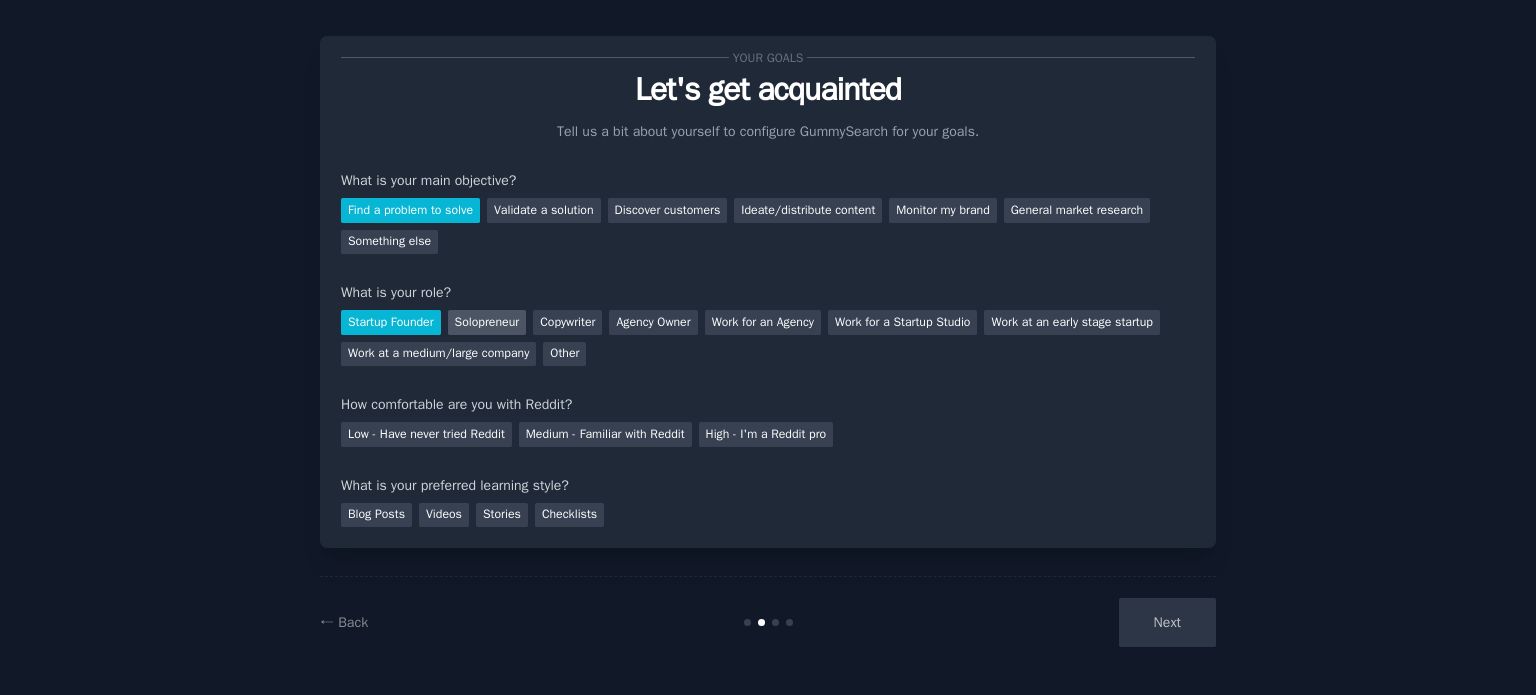 click on "Solopreneur" at bounding box center (487, 322) 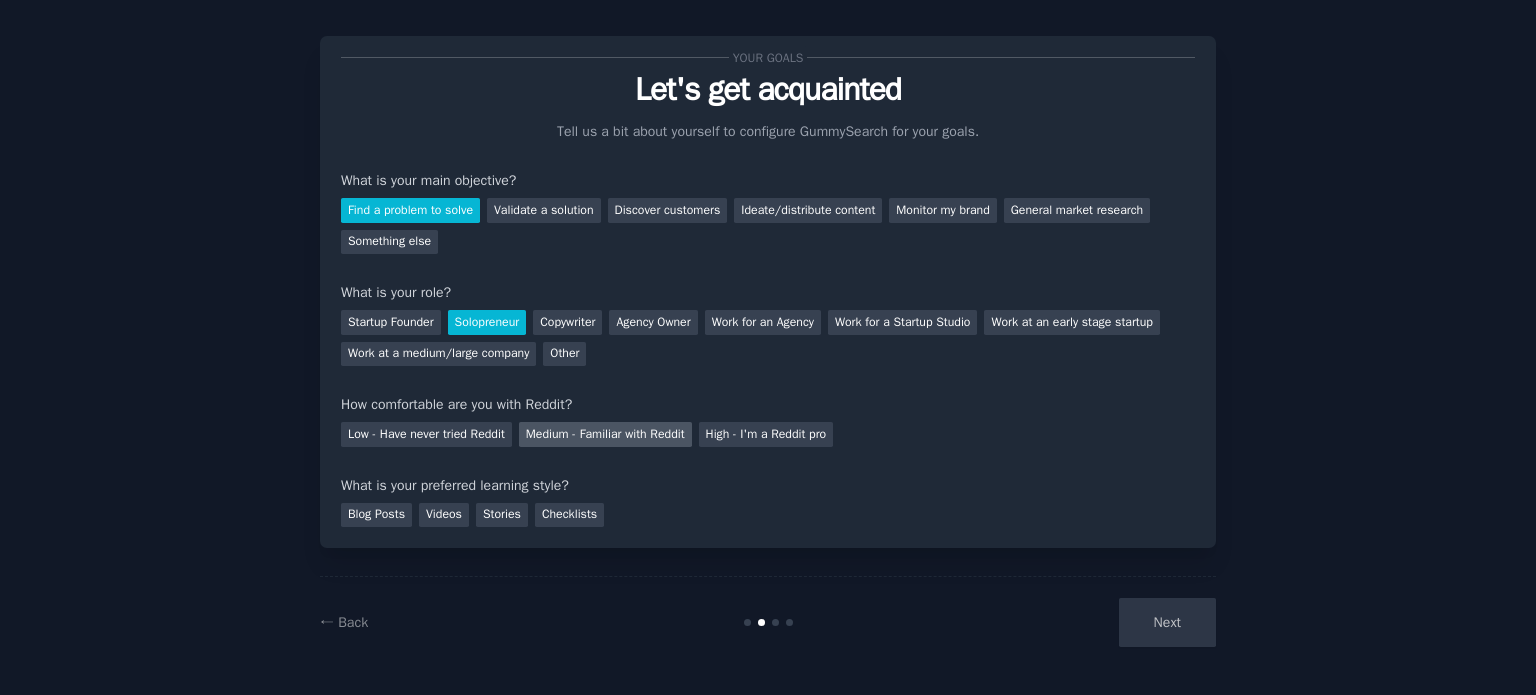 click on "Medium - Familiar with Reddit" at bounding box center (605, 434) 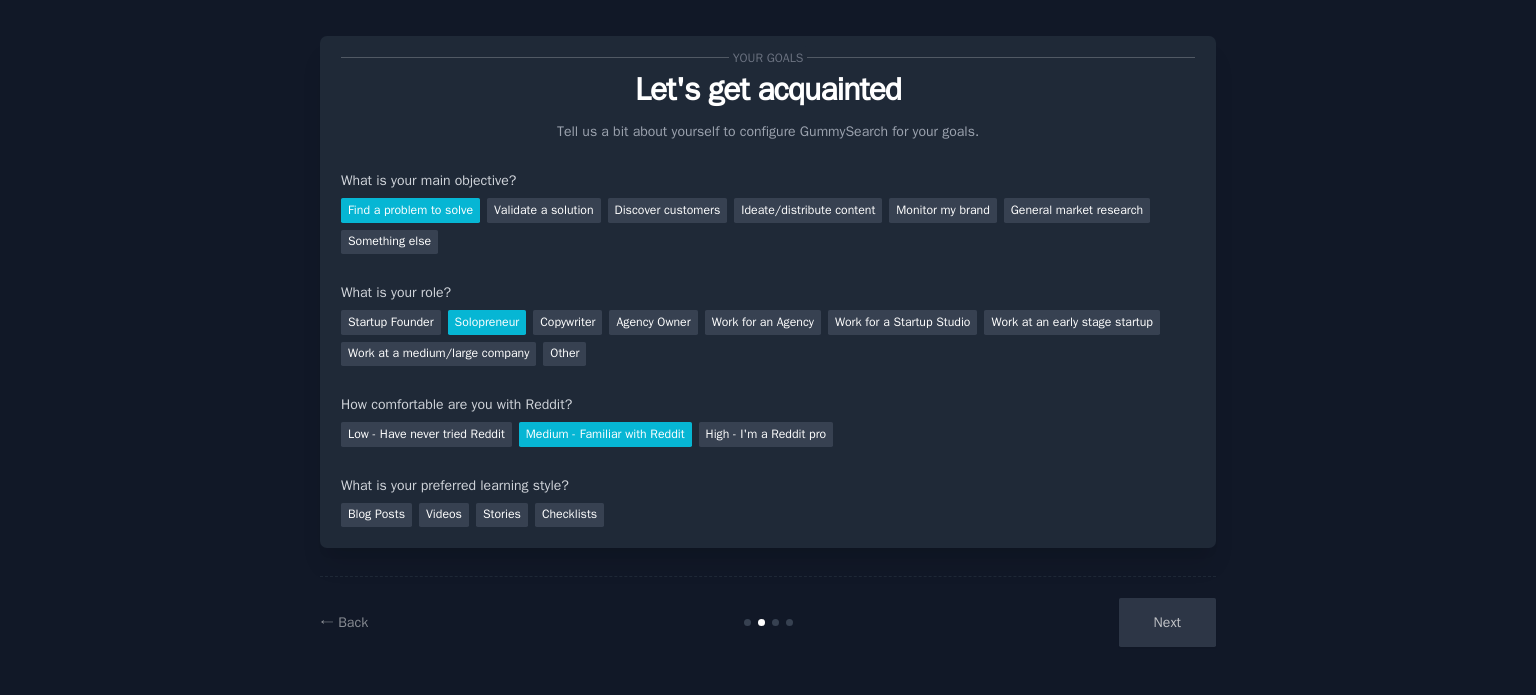 click on "Next" at bounding box center [1066, 622] 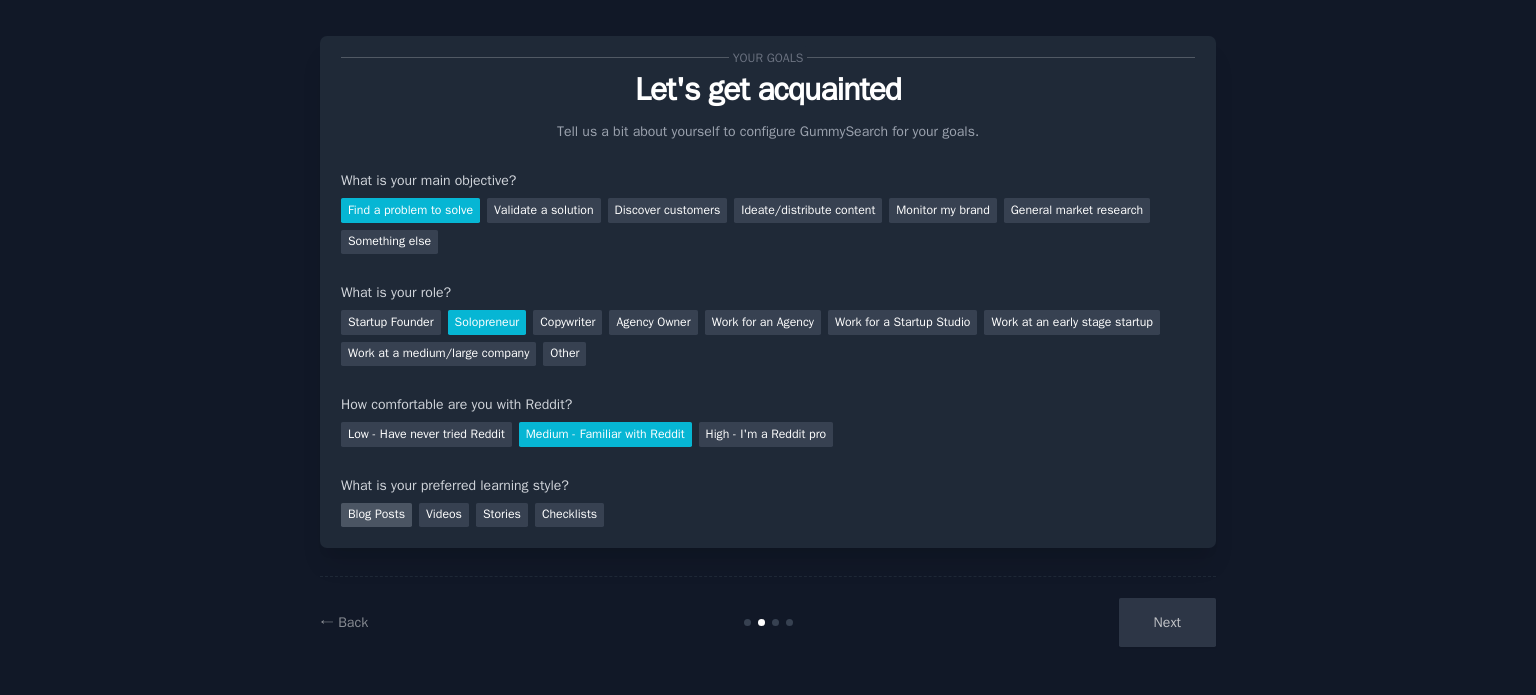 click on "Blog Posts" at bounding box center (376, 515) 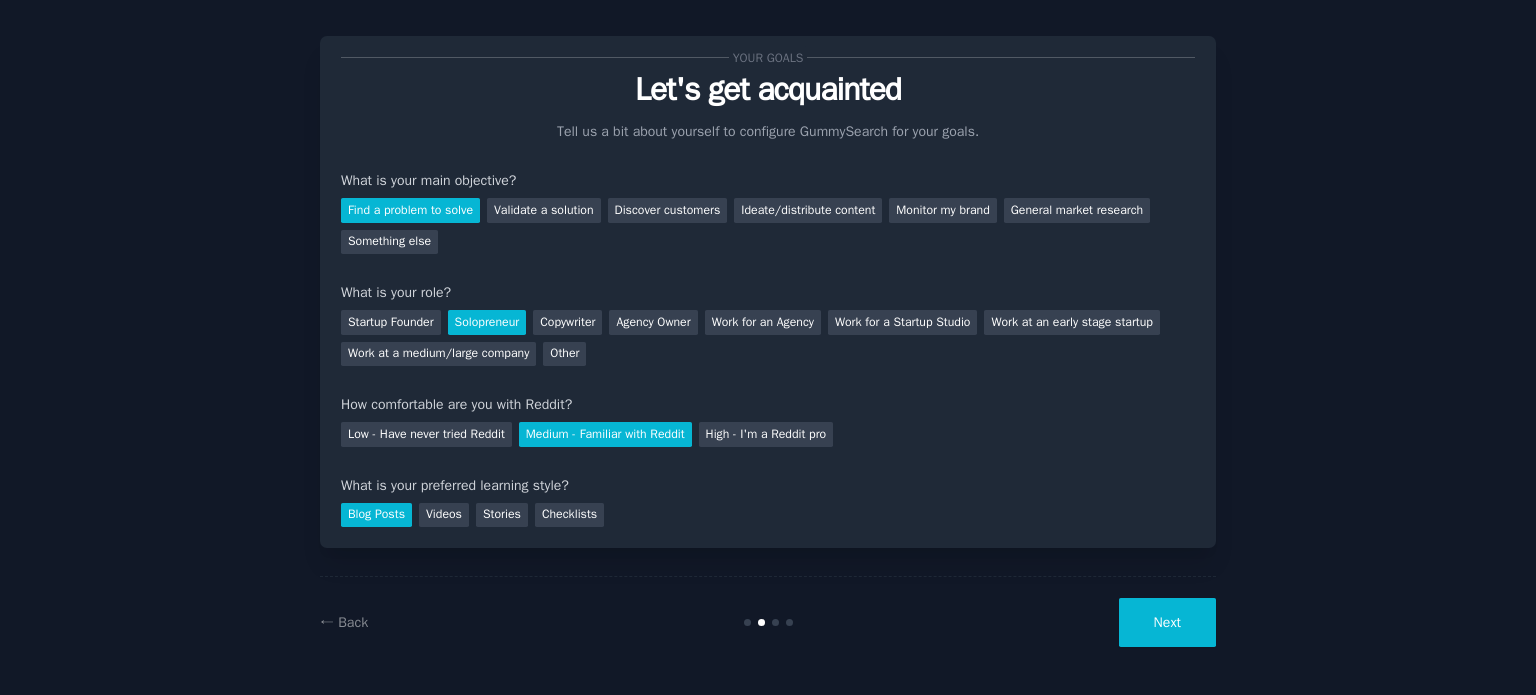 click on "Next" at bounding box center [1167, 622] 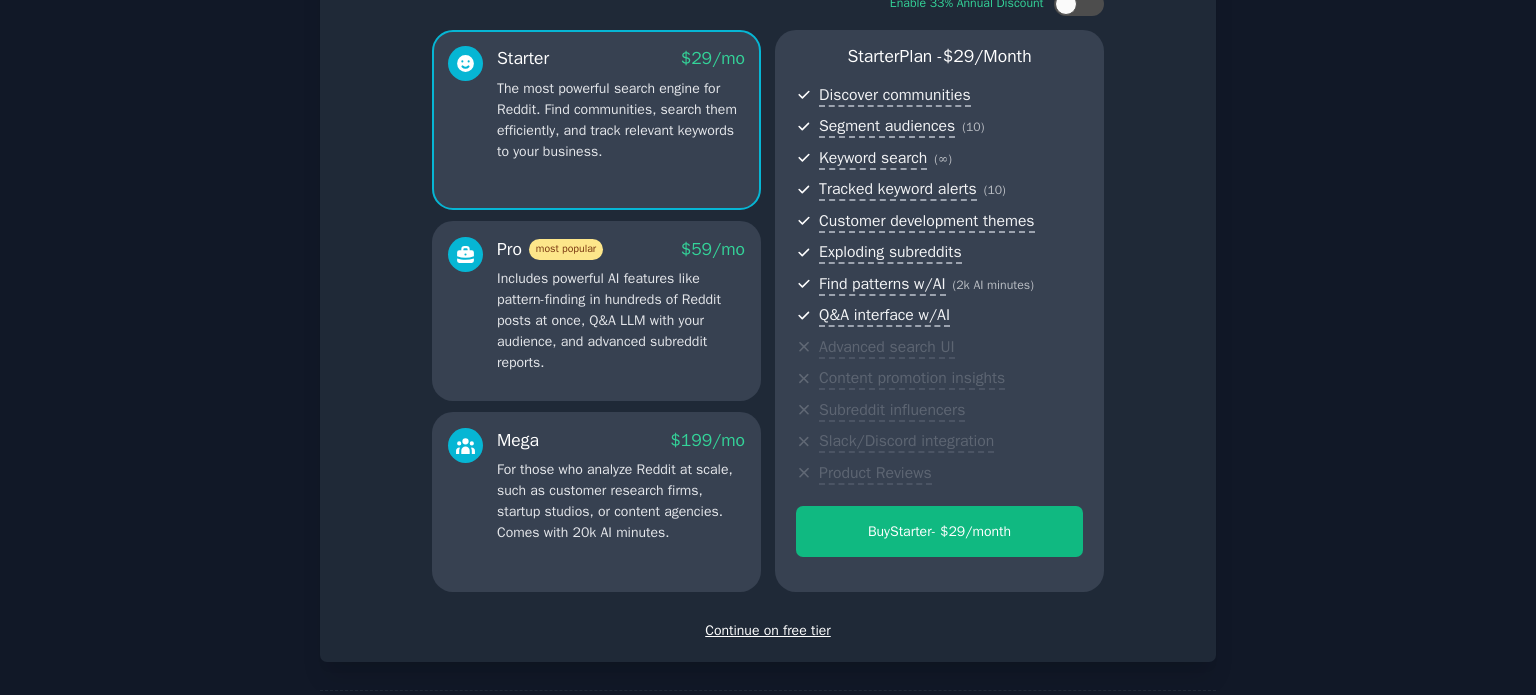 scroll, scrollTop: 220, scrollLeft: 0, axis: vertical 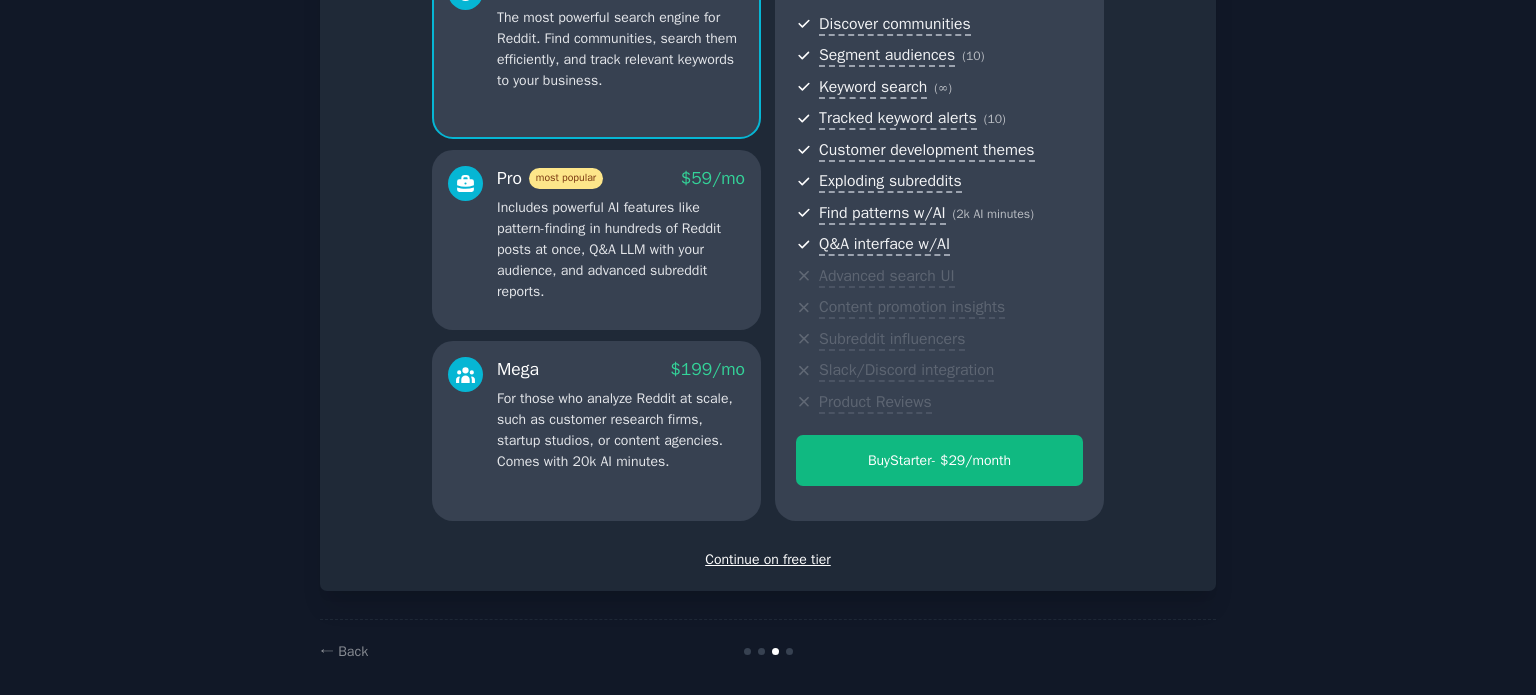 click on "Continue on free tier" at bounding box center [768, 559] 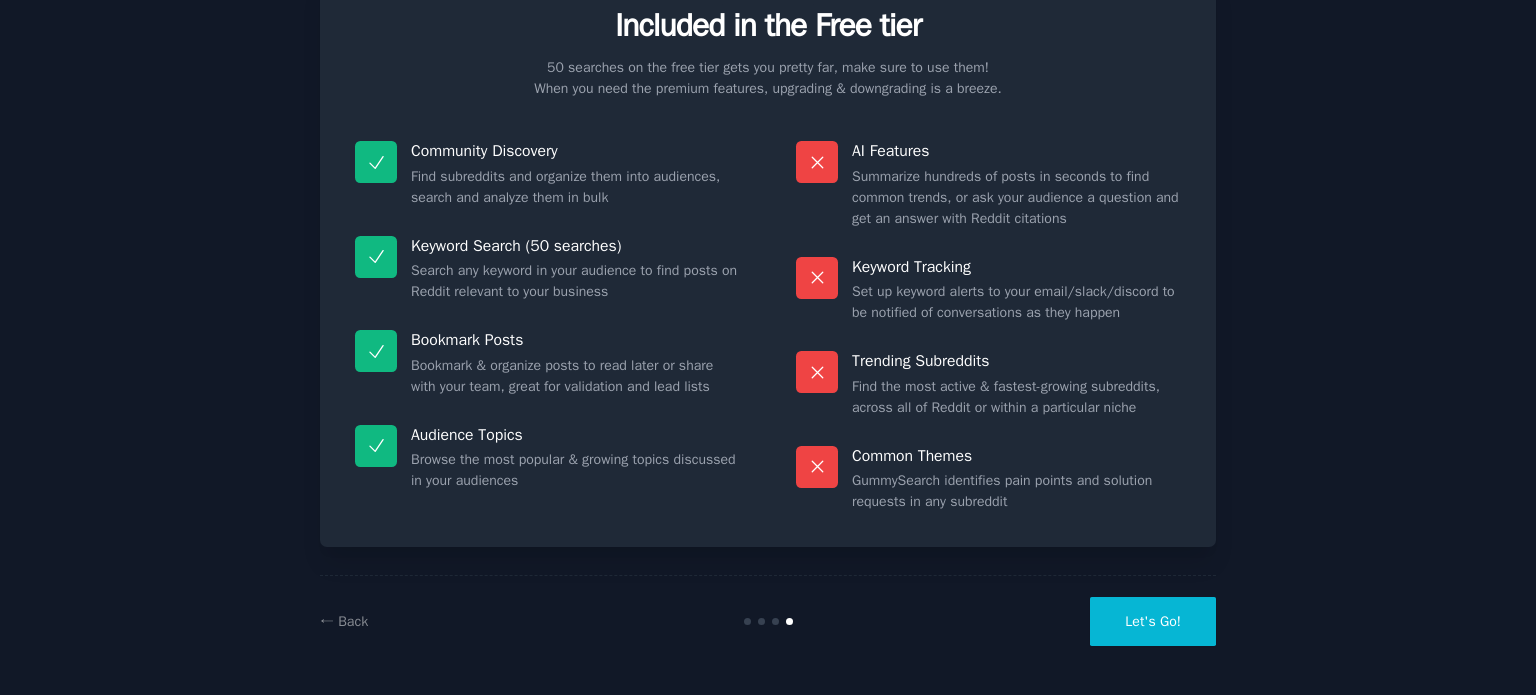 scroll, scrollTop: 83, scrollLeft: 0, axis: vertical 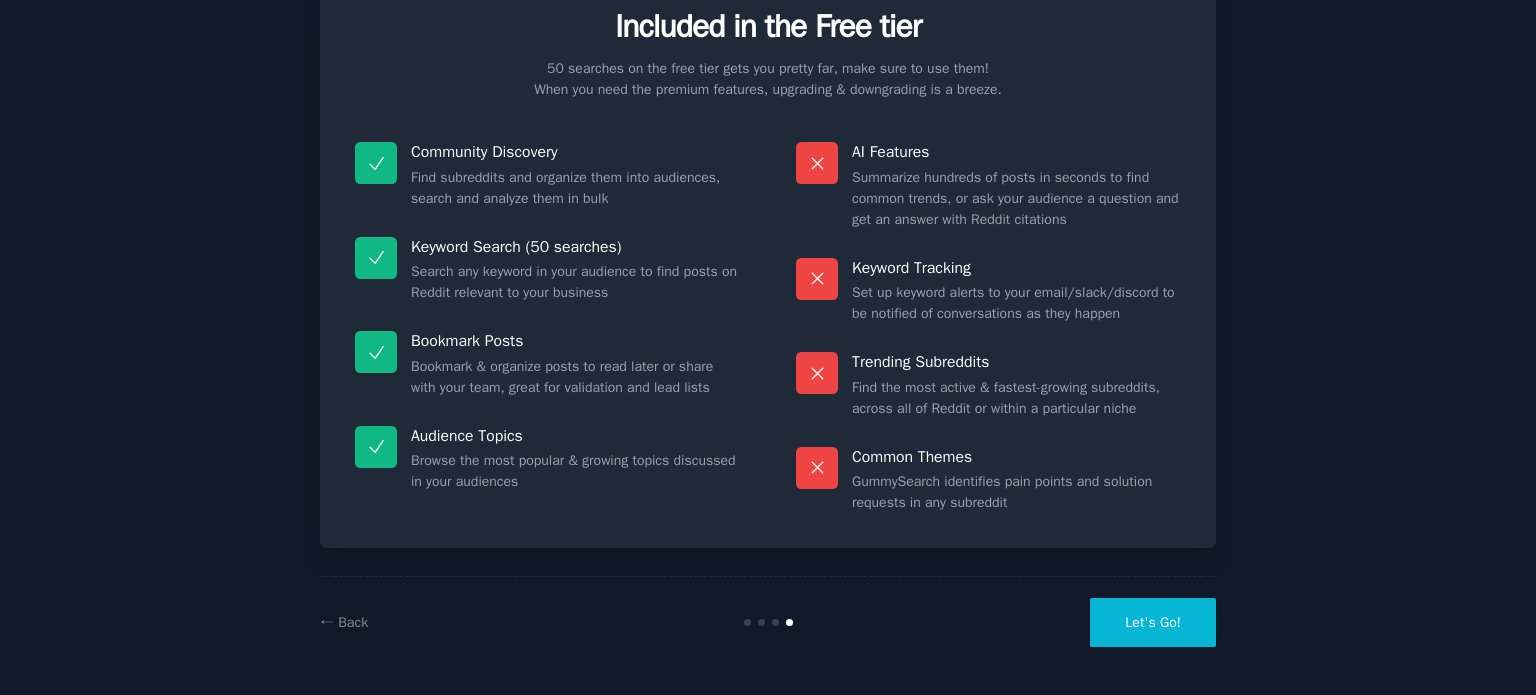 click on "Let's Go!" at bounding box center [1153, 622] 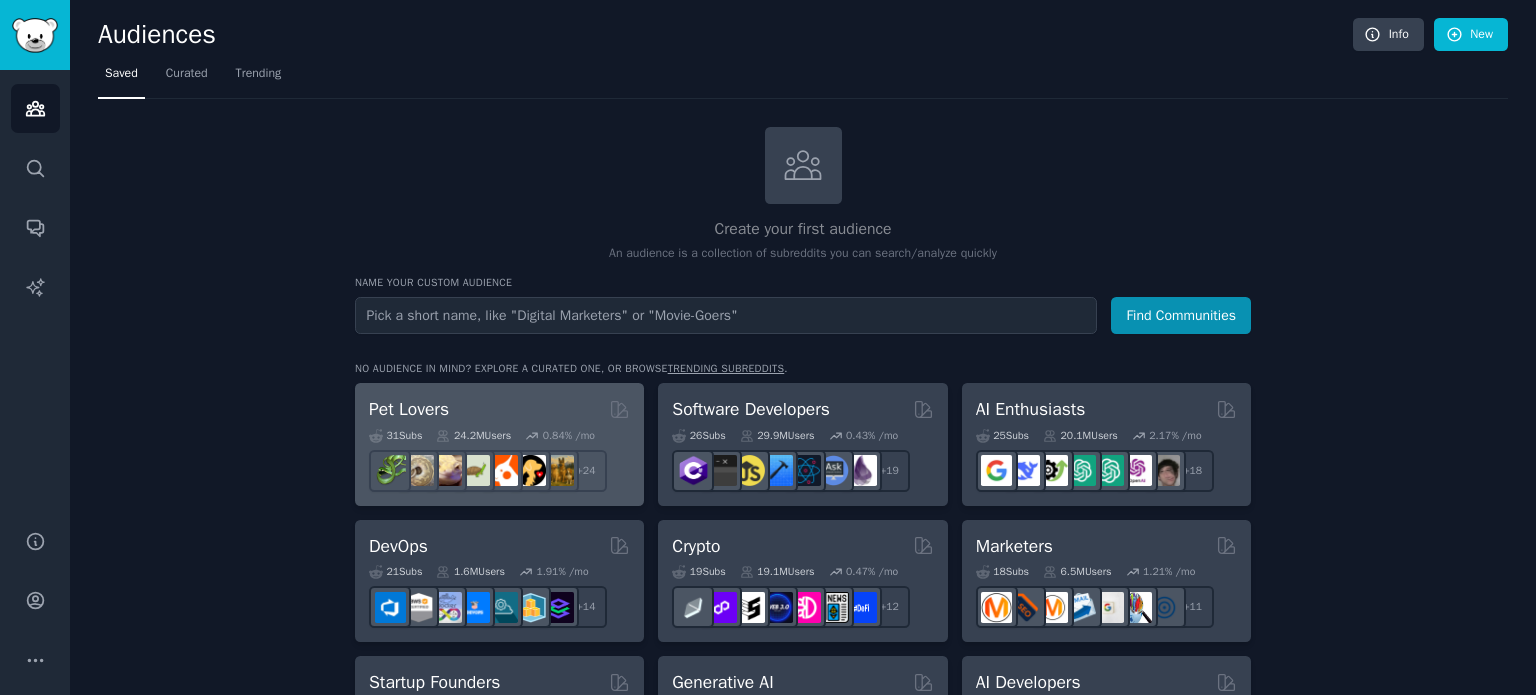 click on "Pet Lovers" at bounding box center [409, 409] 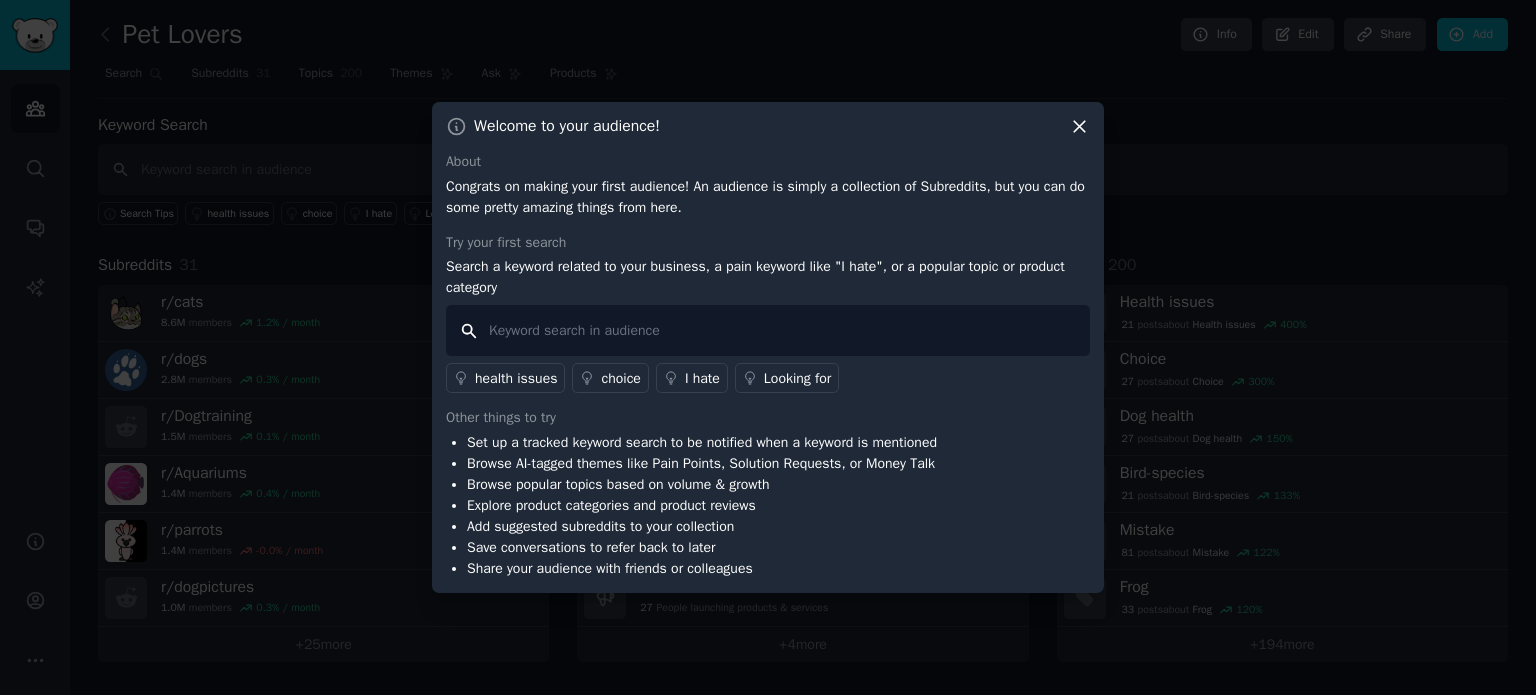 click at bounding box center (768, 330) 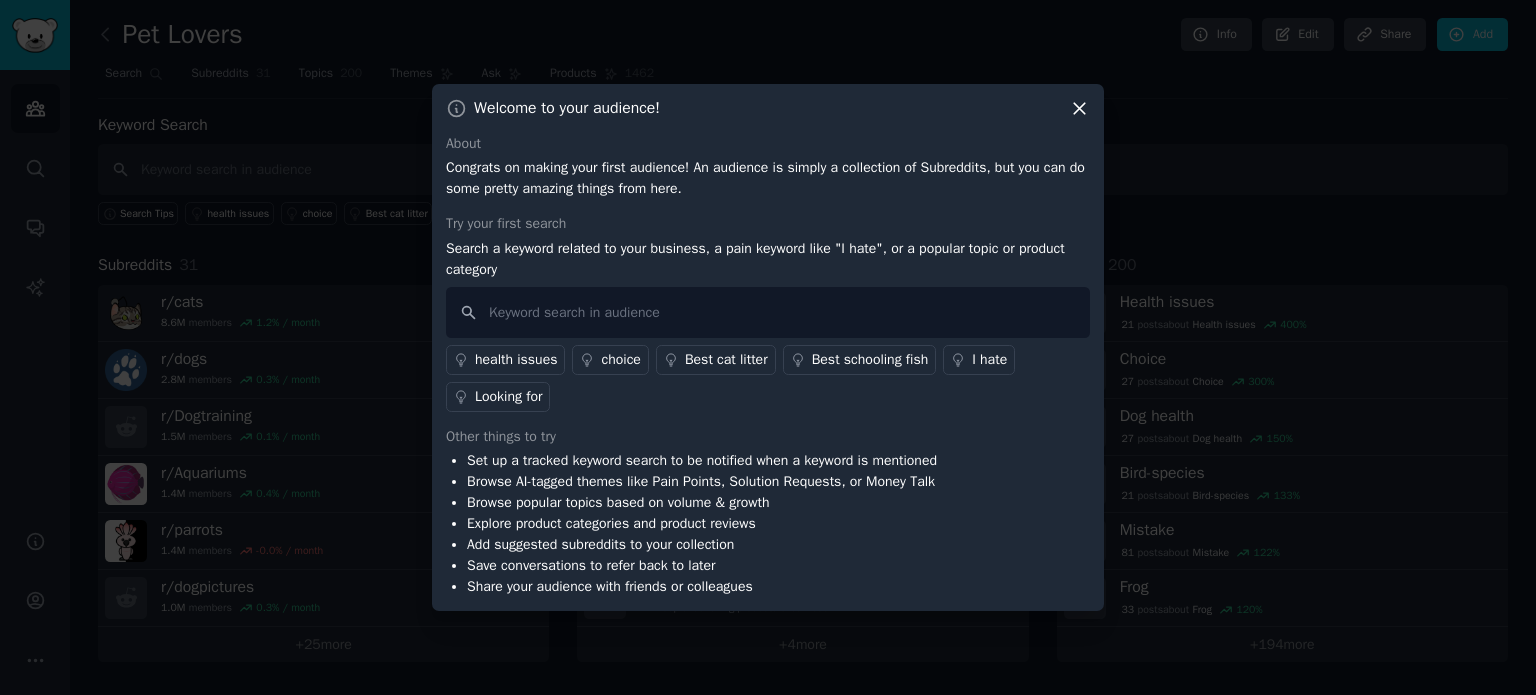 click on "health issues" at bounding box center (516, 359) 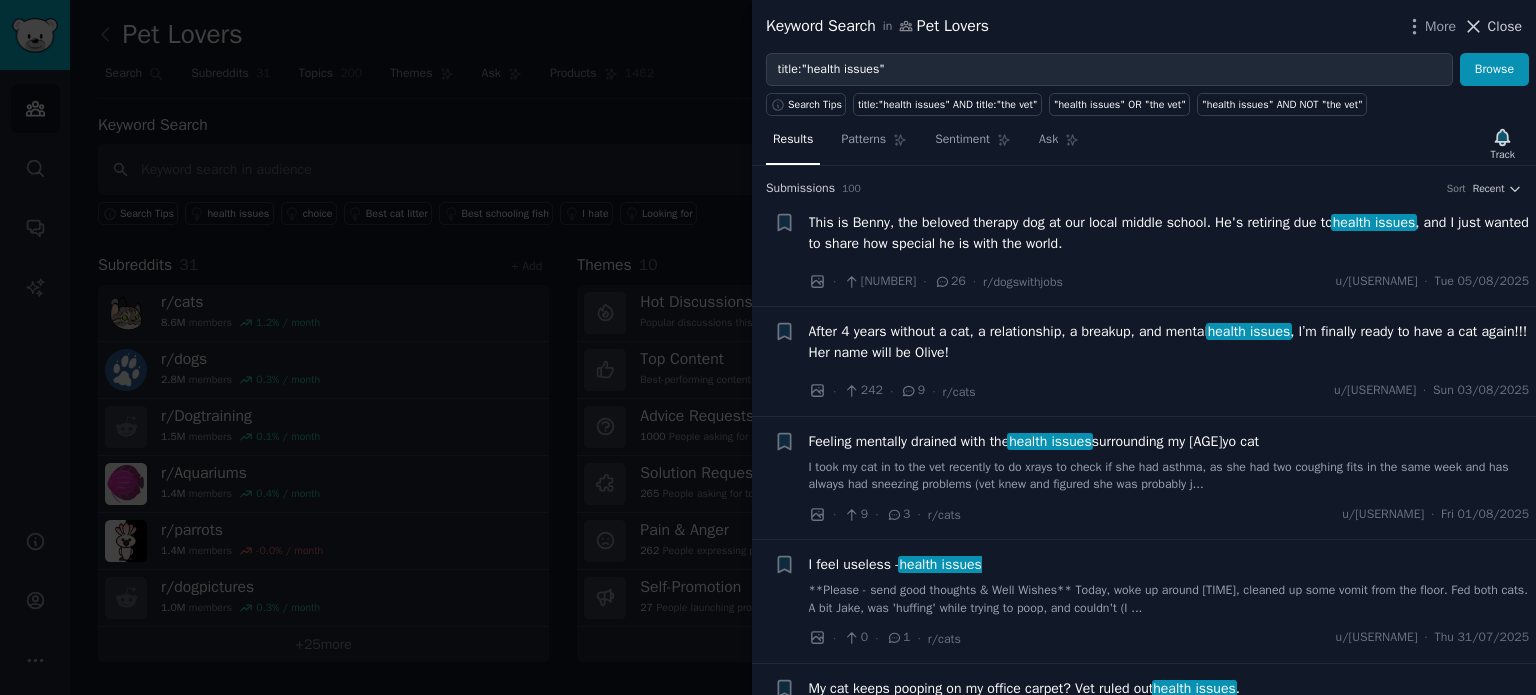 click on "Close" at bounding box center [1505, 26] 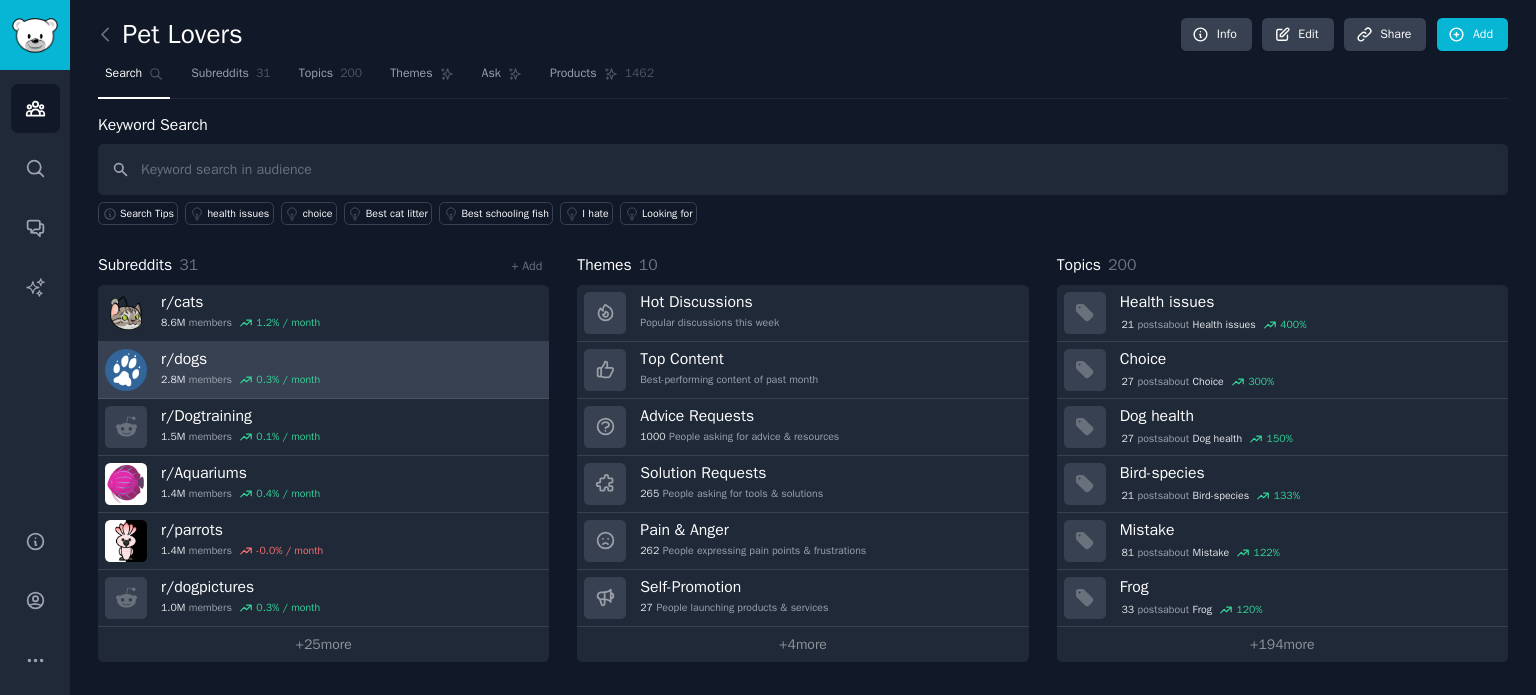 click on "r/ dogs" at bounding box center (240, 359) 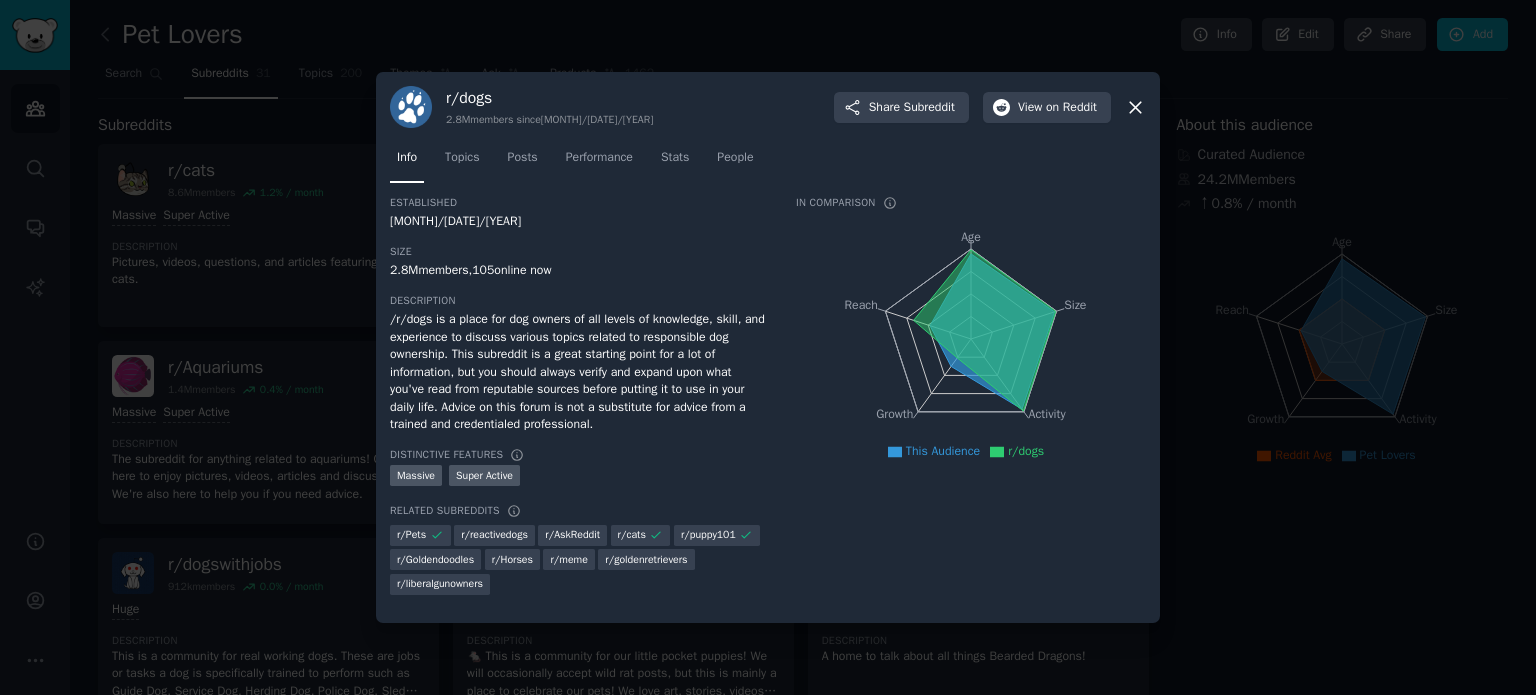 click 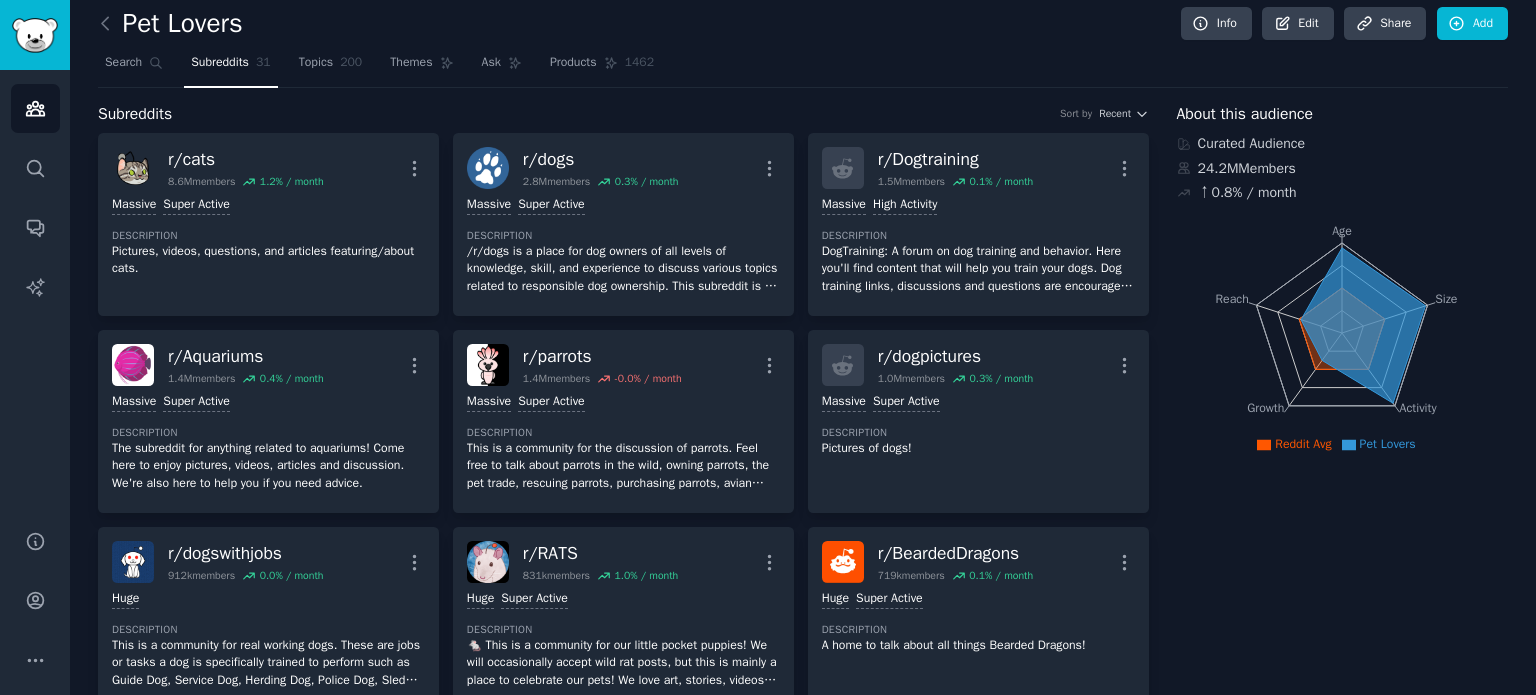 scroll, scrollTop: 0, scrollLeft: 0, axis: both 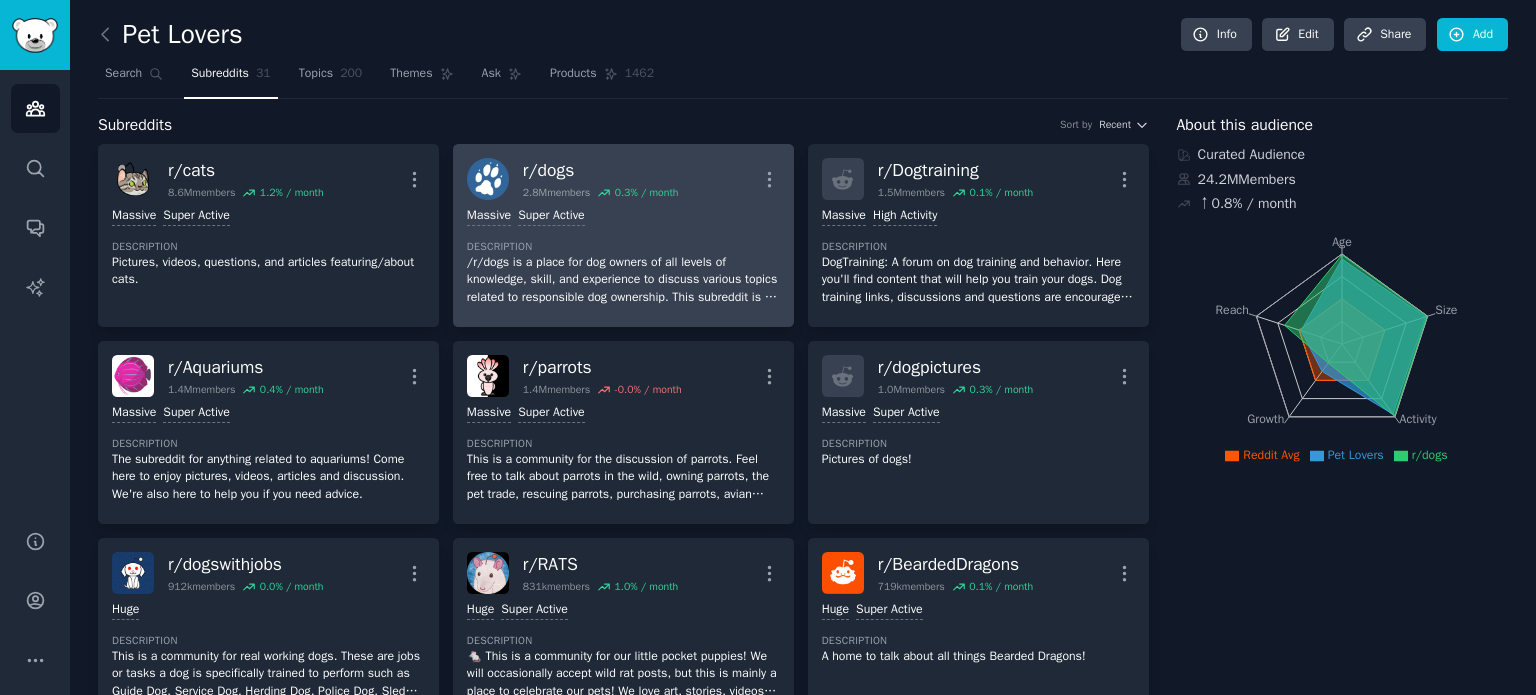 click on ">= 95th percentile for submissions / day Massive Super Active Description /r/dogs is a place for dog owners of all levels of knowledge, skill, and experience to discuss various topics related to responsible dog ownership.
This subreddit is a great starting point for a lot of information, but you should always verify and expand upon what you've read from reputable sources before putting it to use in your daily life. Advice on this forum is not a substitute for advice from a trained and credentialed professional." at bounding box center (623, 256) 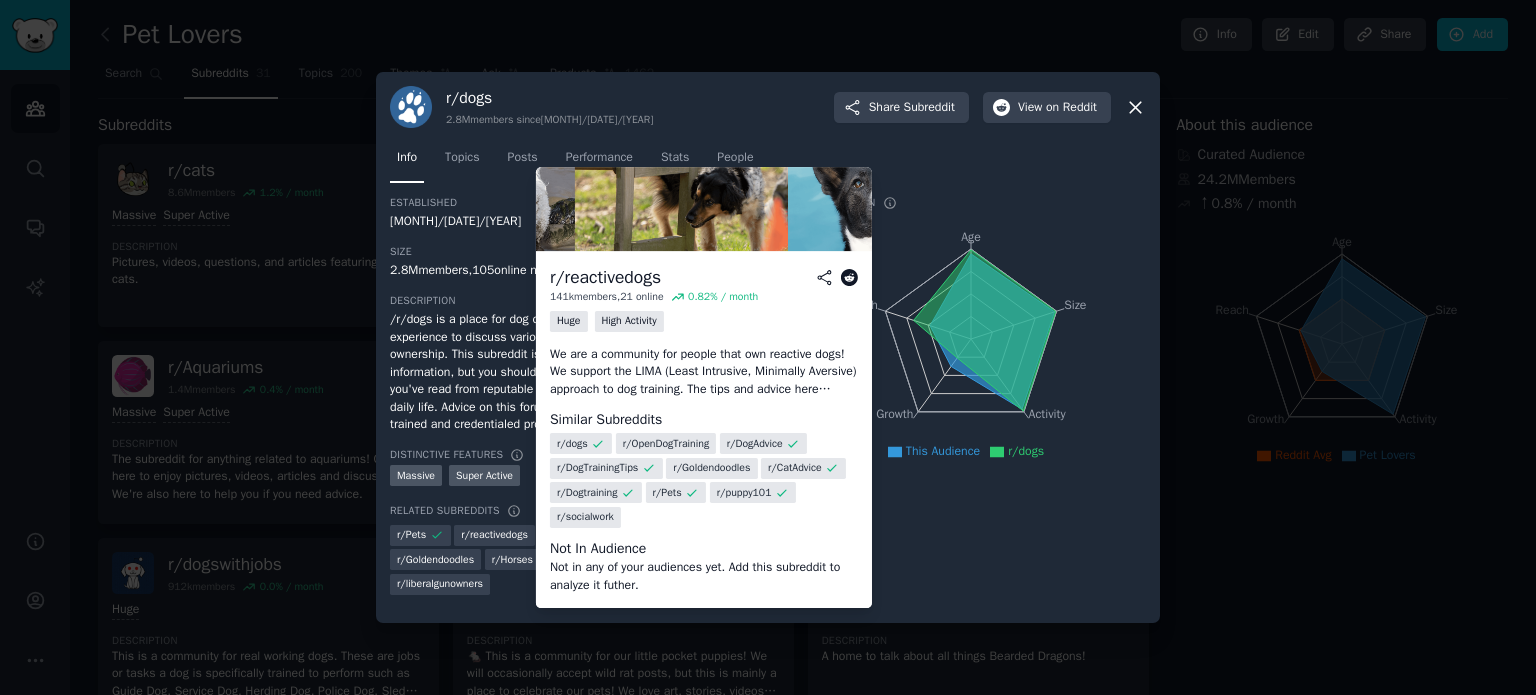 click on "r/ reactivedogs" at bounding box center (494, 535) 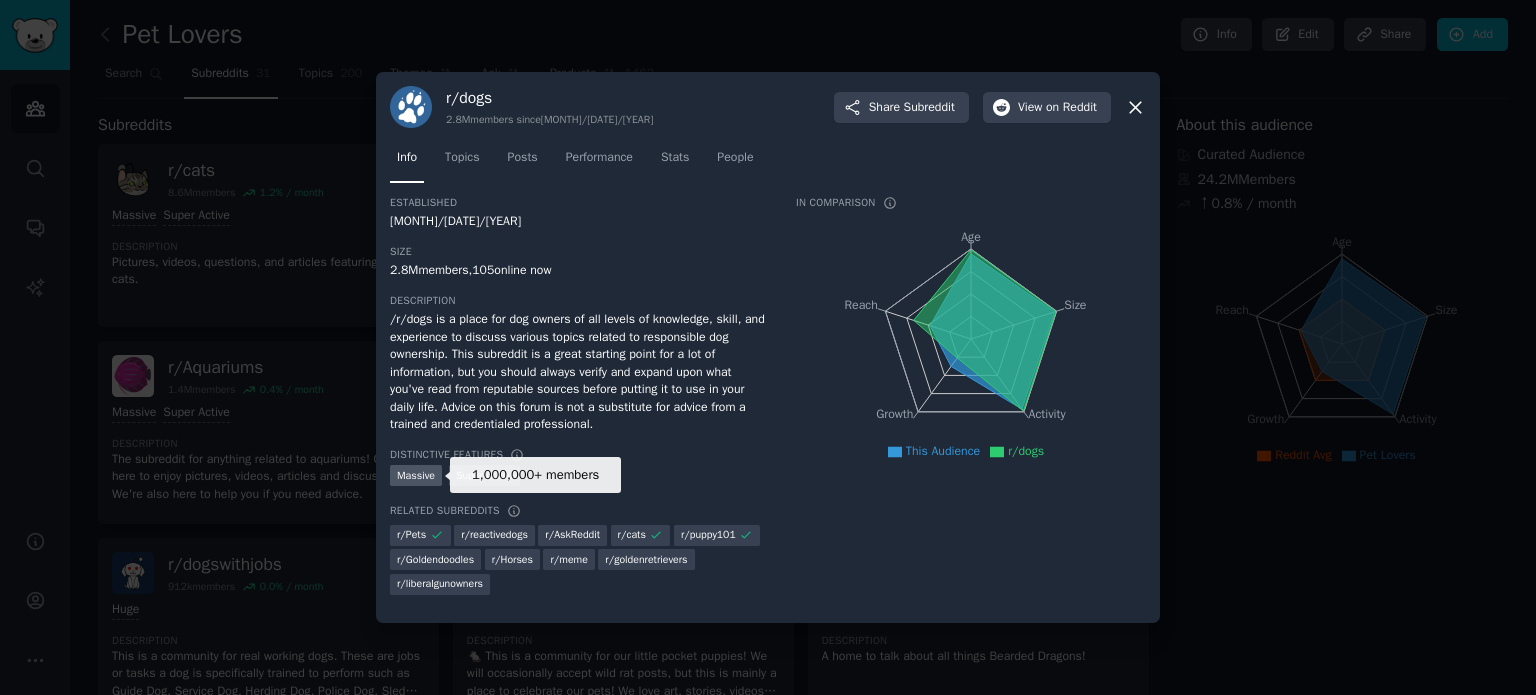 click on "Massive" at bounding box center [416, 475] 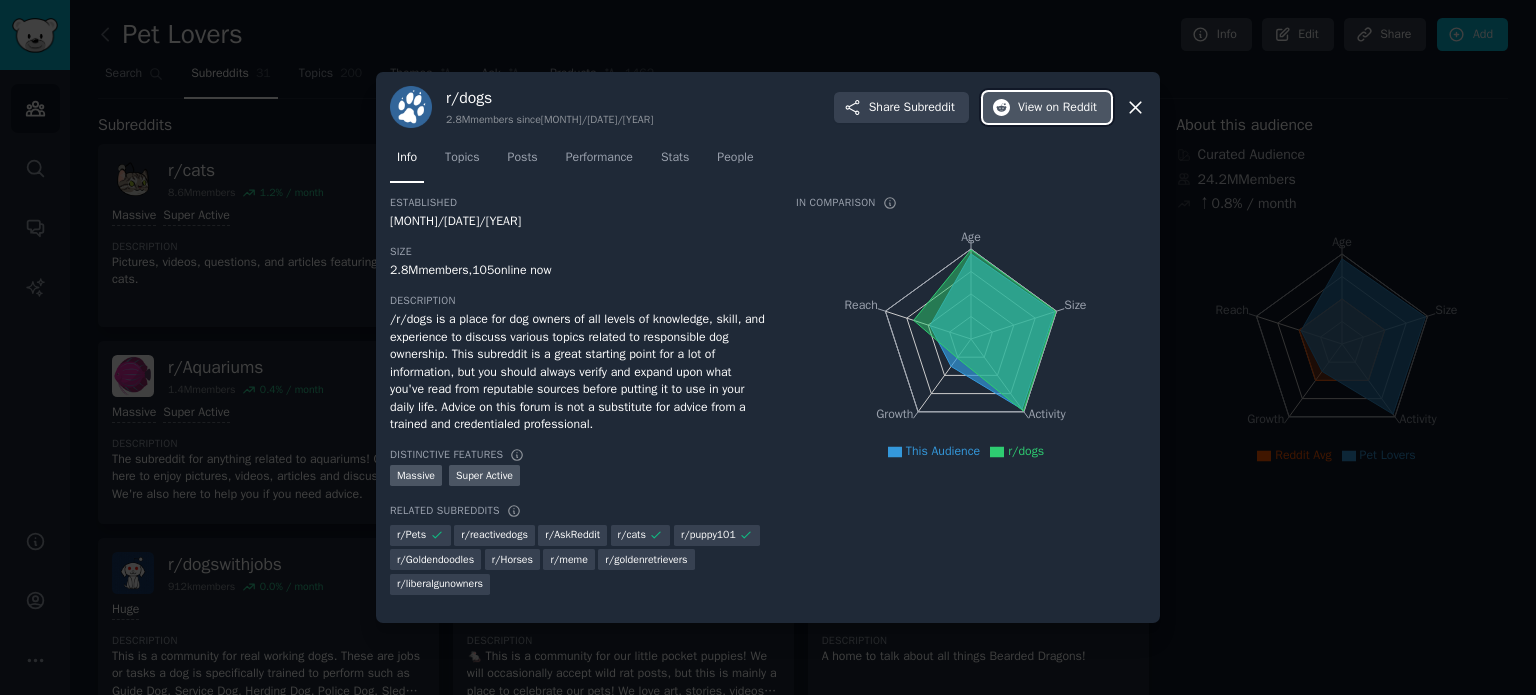 click on "View  on Reddit" at bounding box center [1057, 108] 